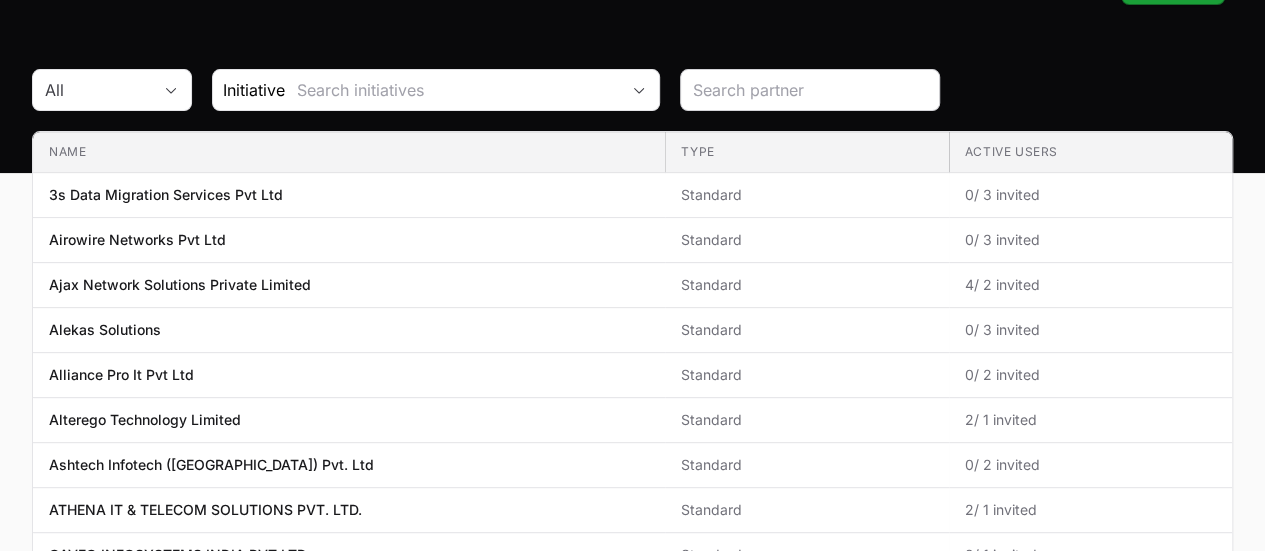 scroll, scrollTop: 0, scrollLeft: 0, axis: both 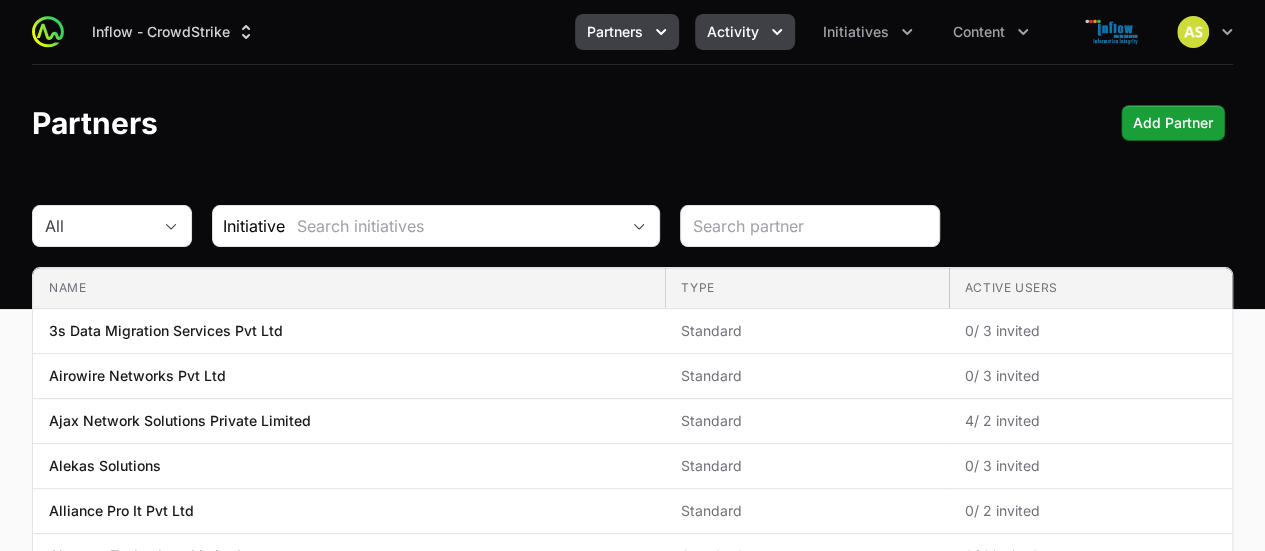 click 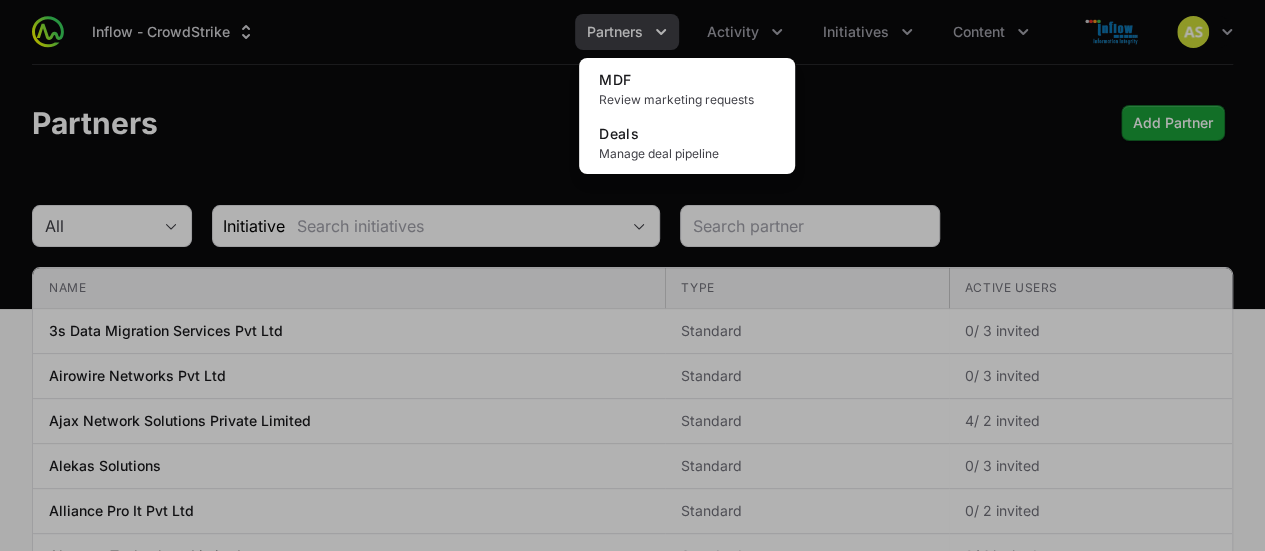 click 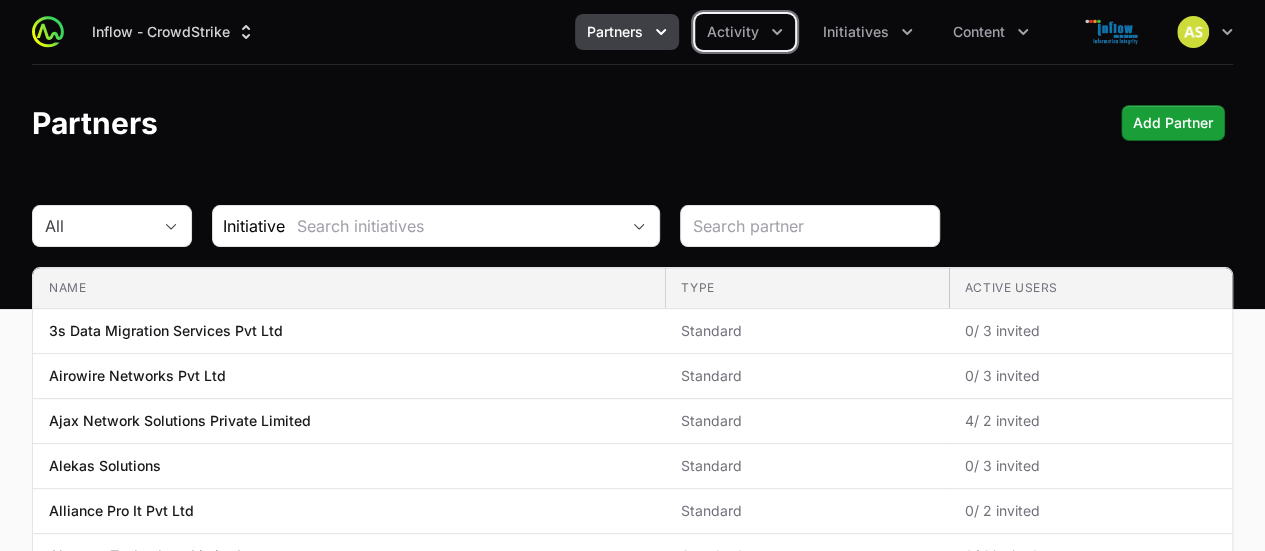 click on "Initiatives" 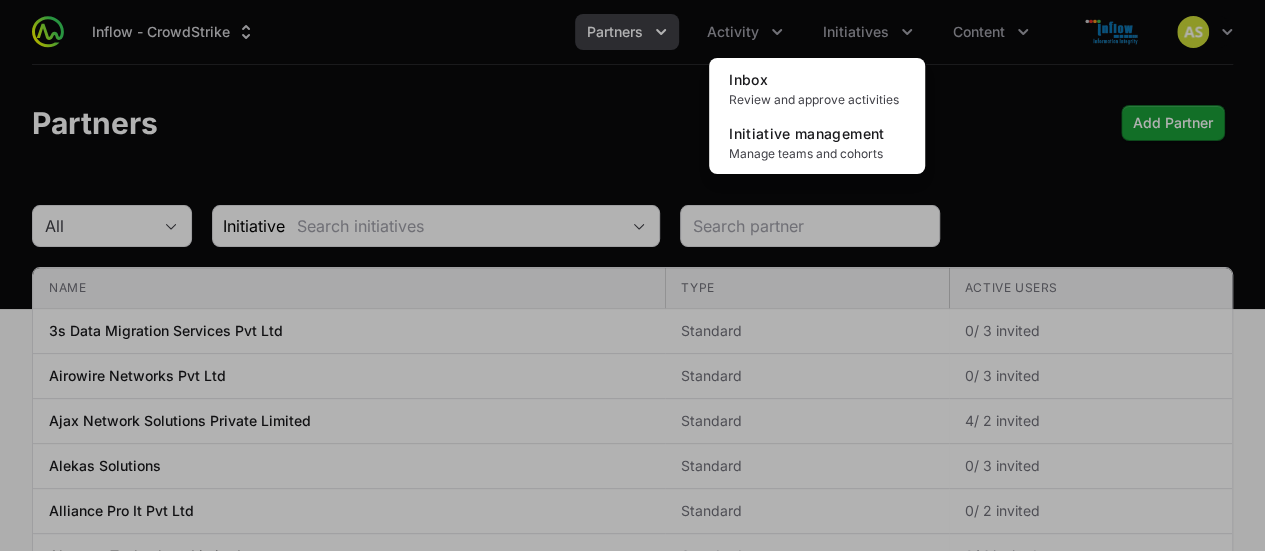 click 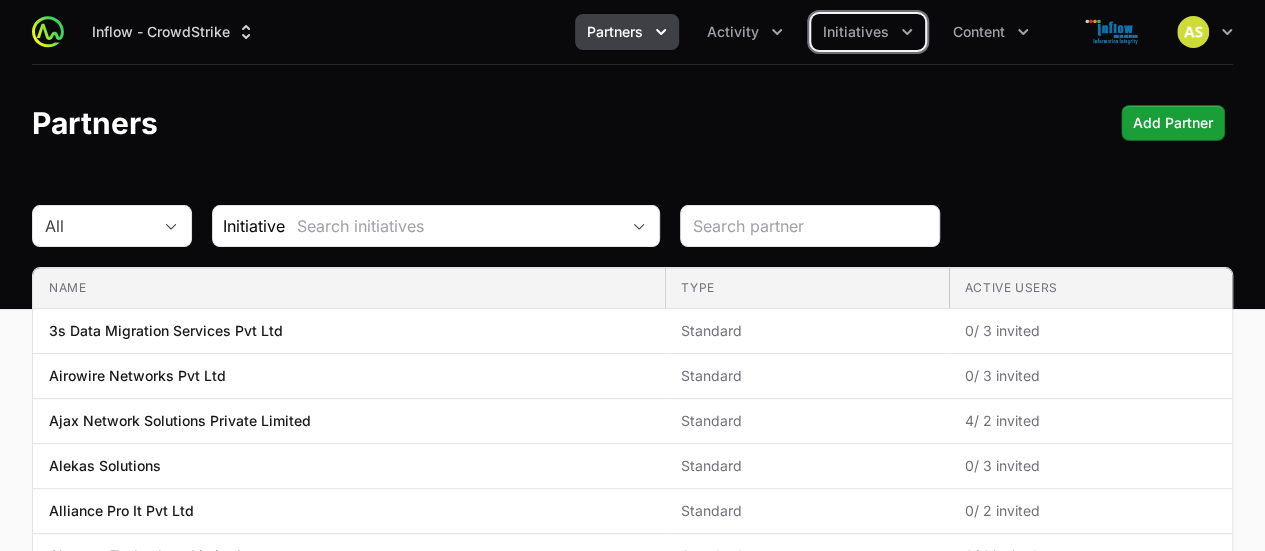 click on "Content" 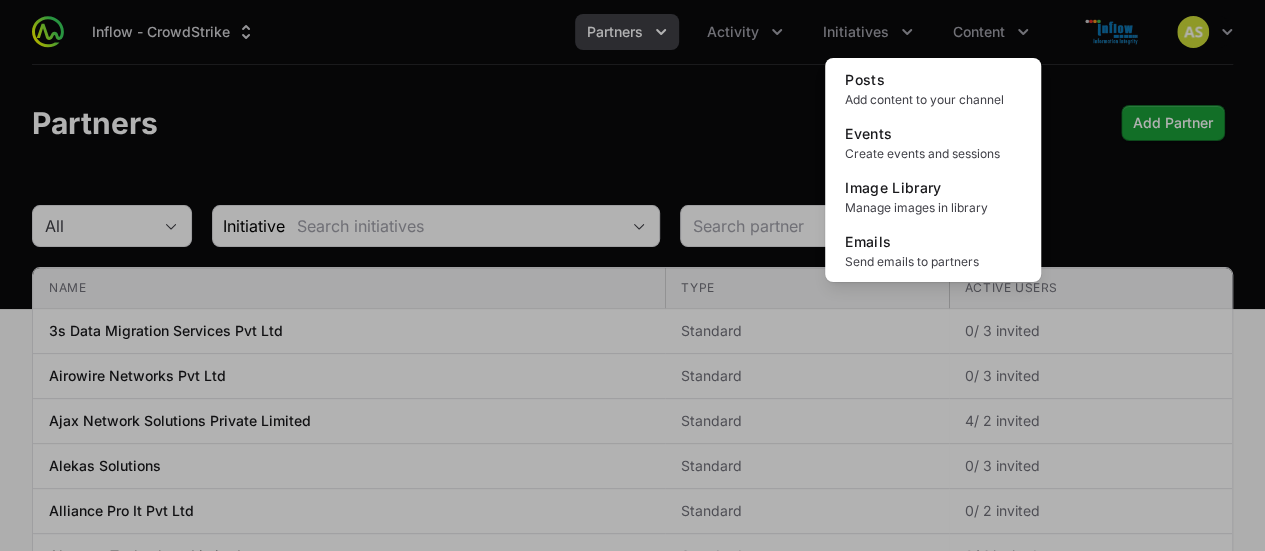 click 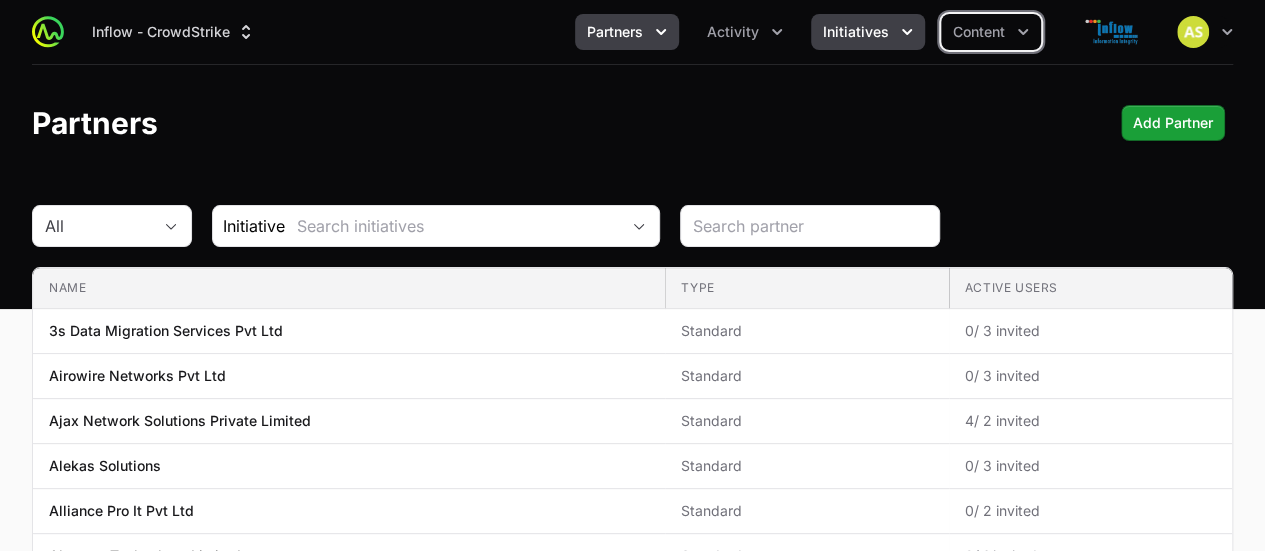 click on "Initiatives" 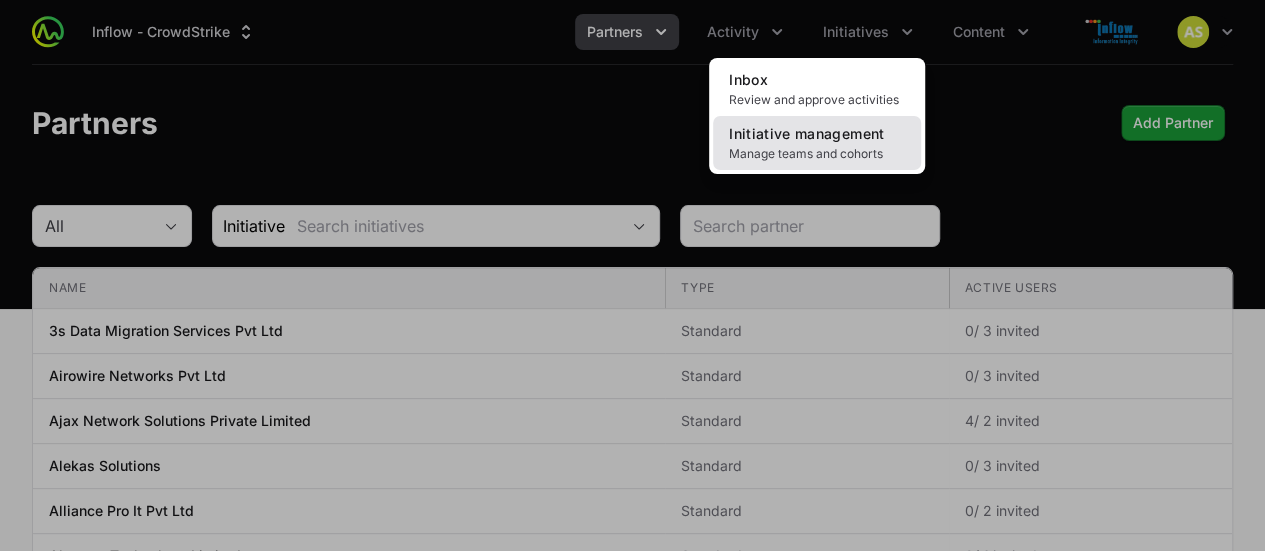 click on "Manage teams and cohorts" 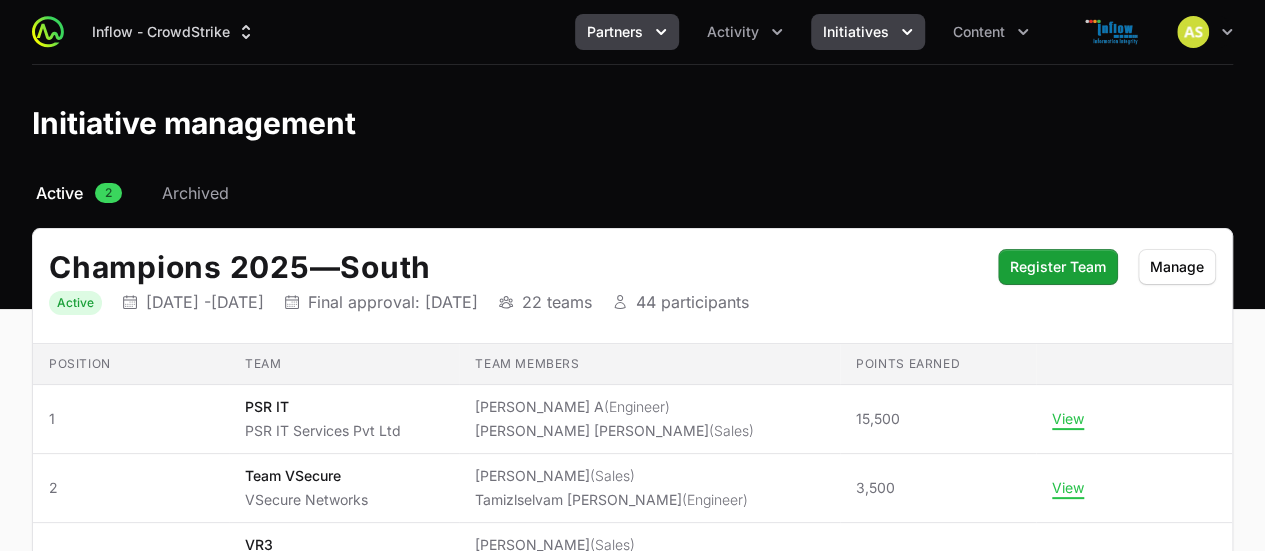 click 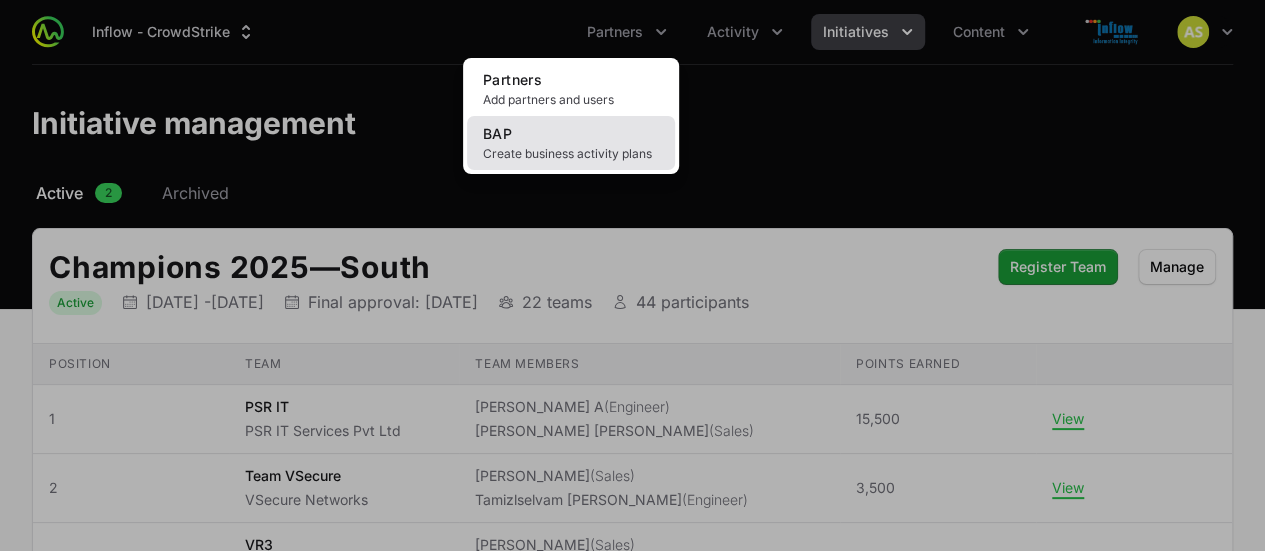 click on "BAP Create business activity plans" 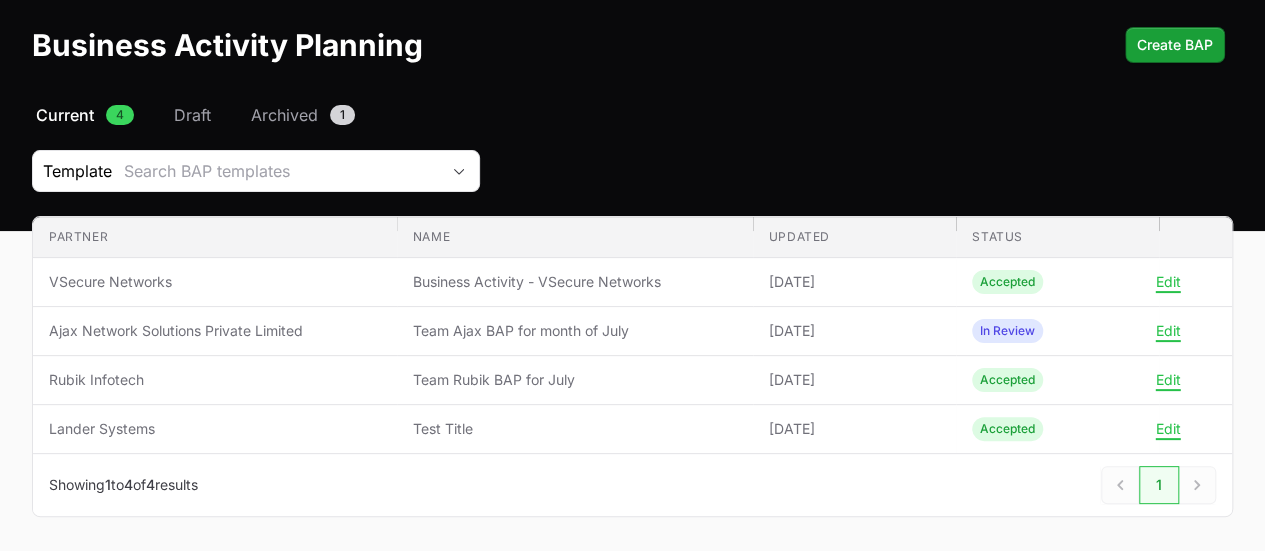 scroll, scrollTop: 82, scrollLeft: 0, axis: vertical 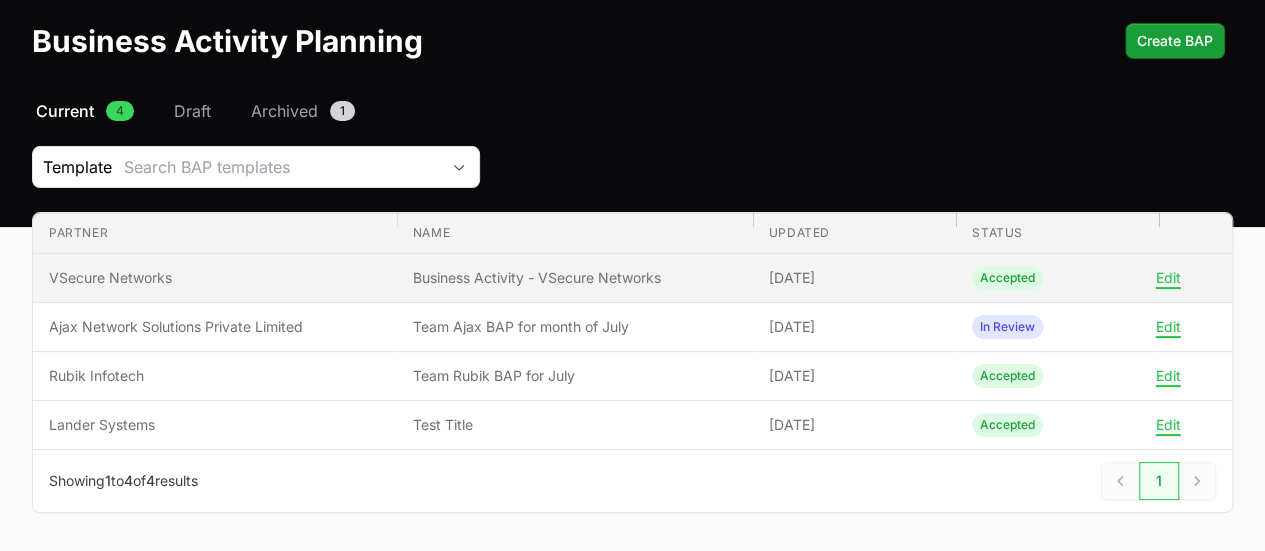 click on "Business Activity - VSecure Networks" 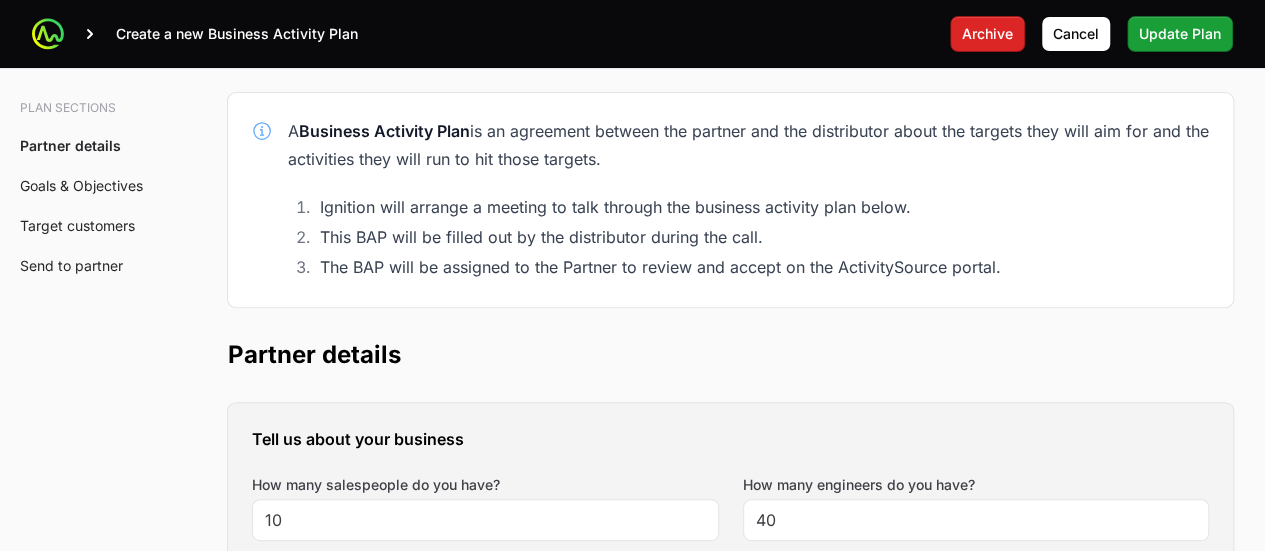 scroll, scrollTop: 0, scrollLeft: 0, axis: both 